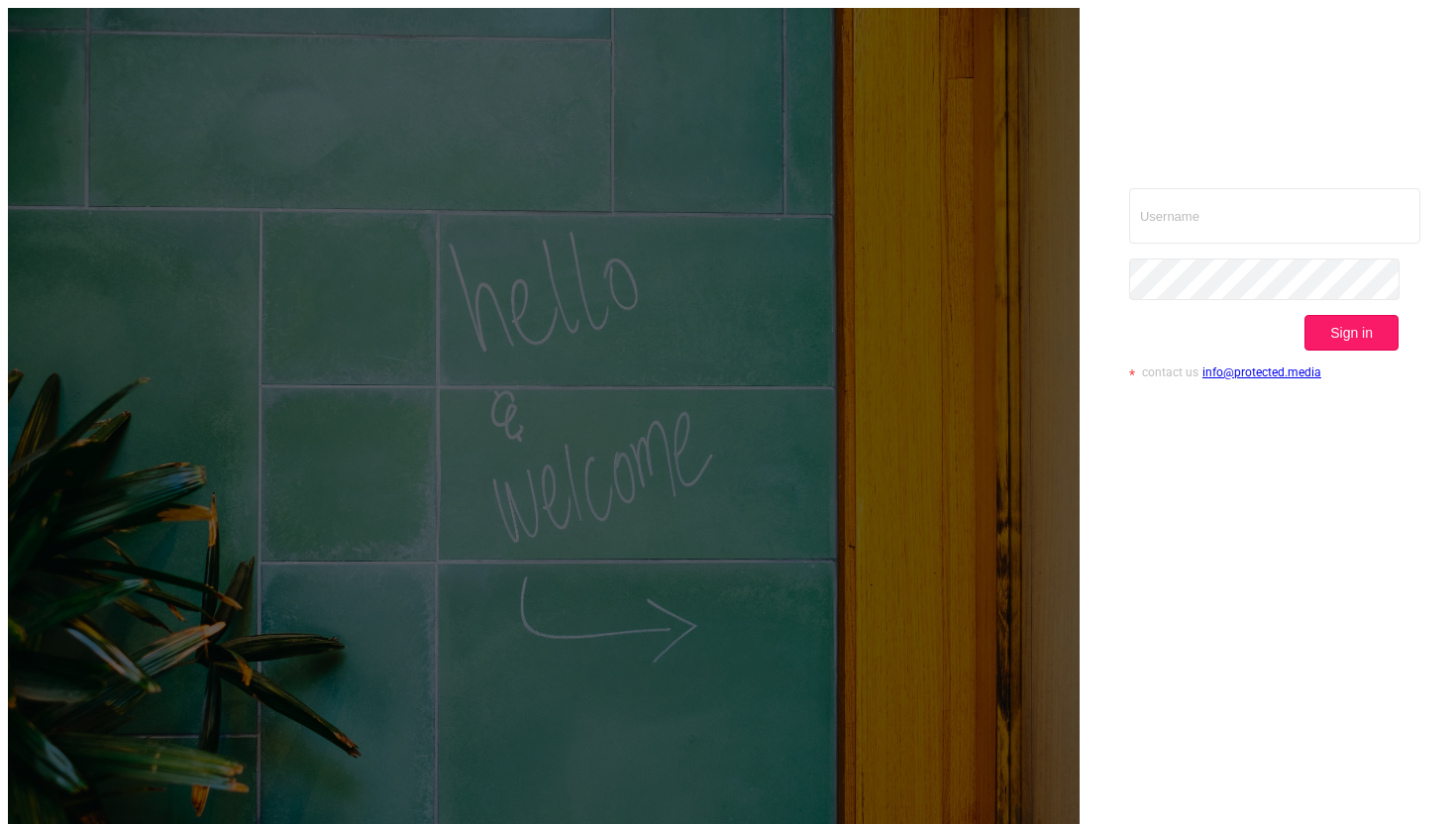scroll, scrollTop: 0, scrollLeft: 0, axis: both 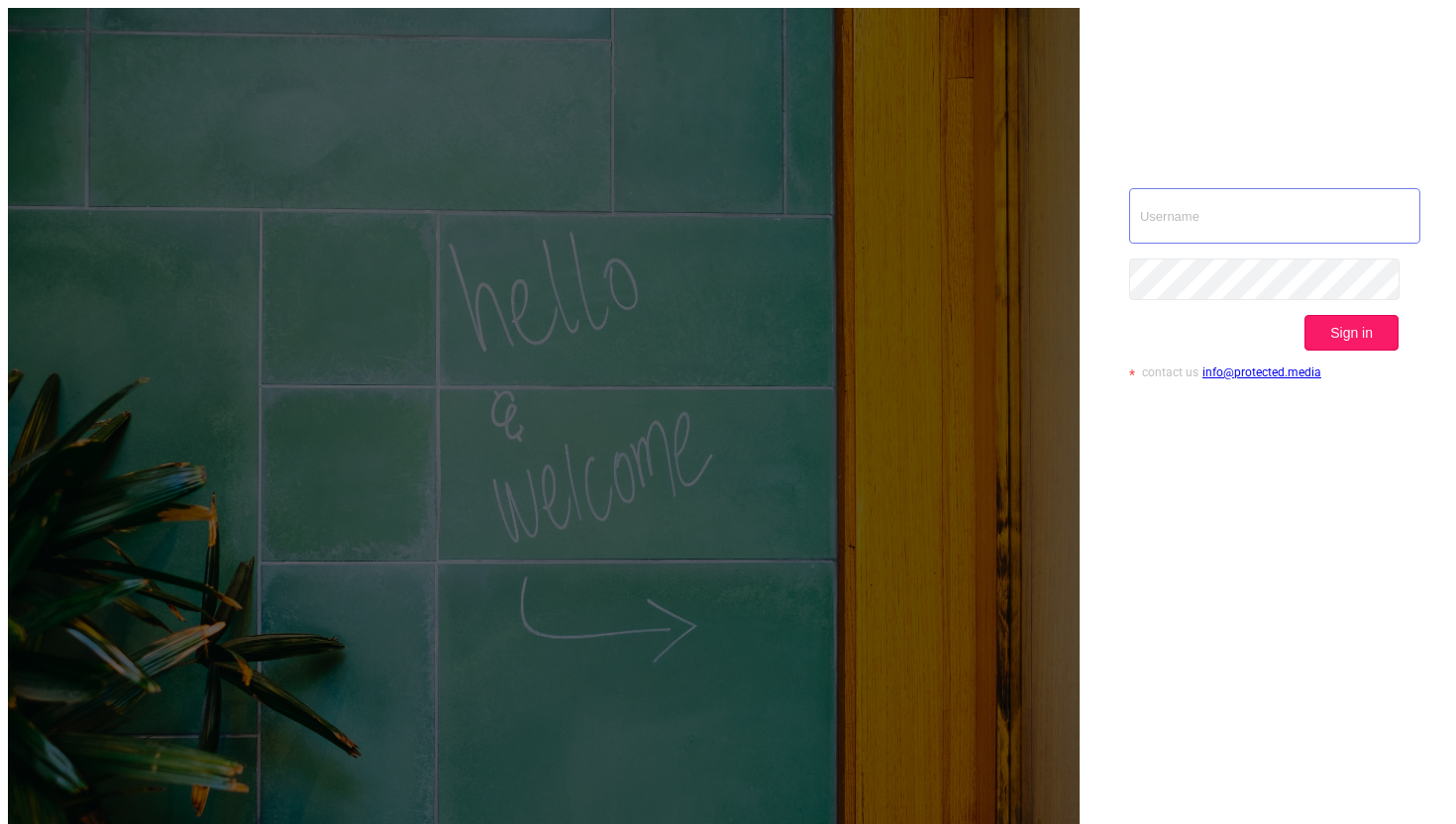 type on "[EMAIL]" 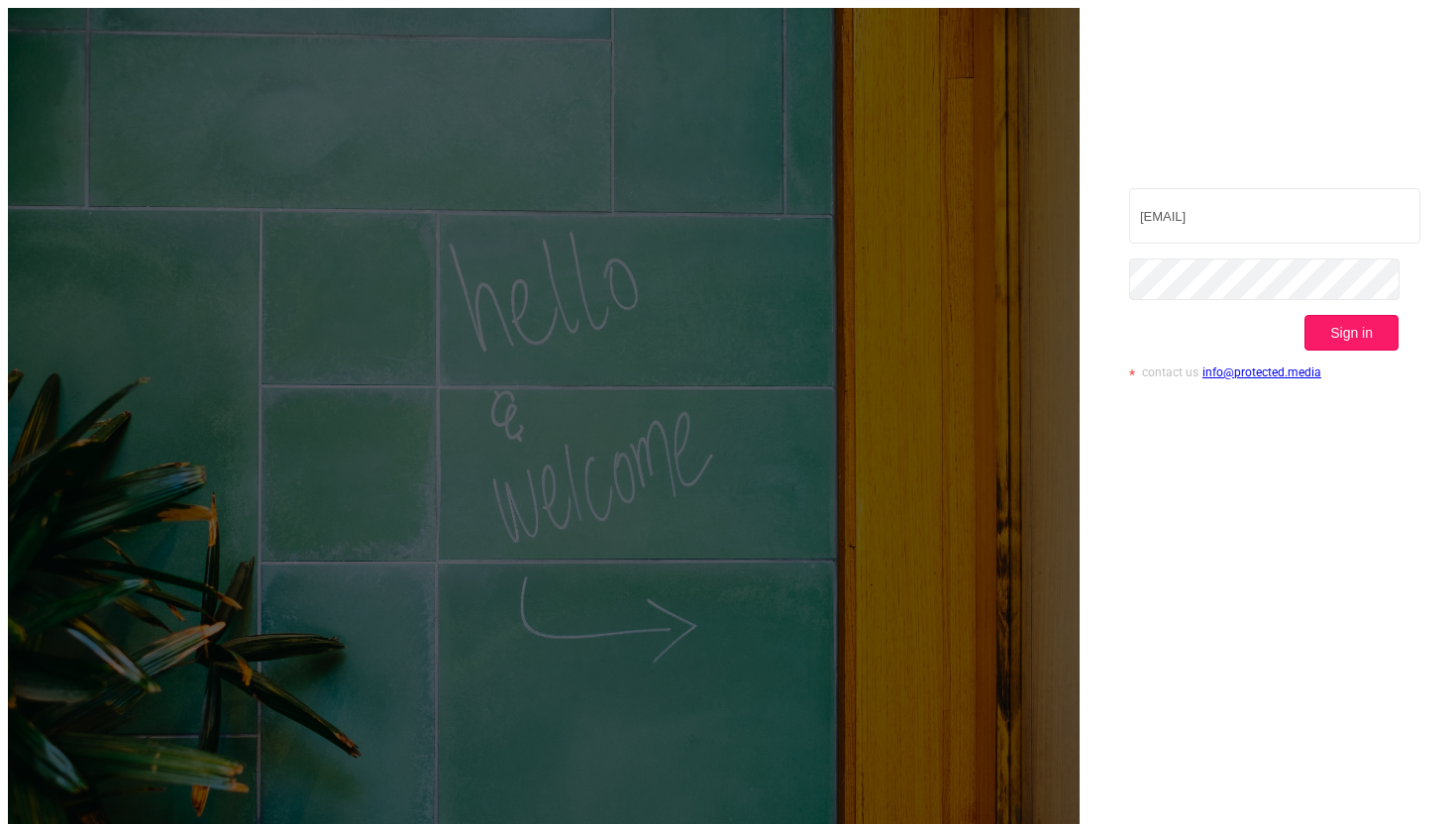 click on "Sign in" at bounding box center [1351, 333] 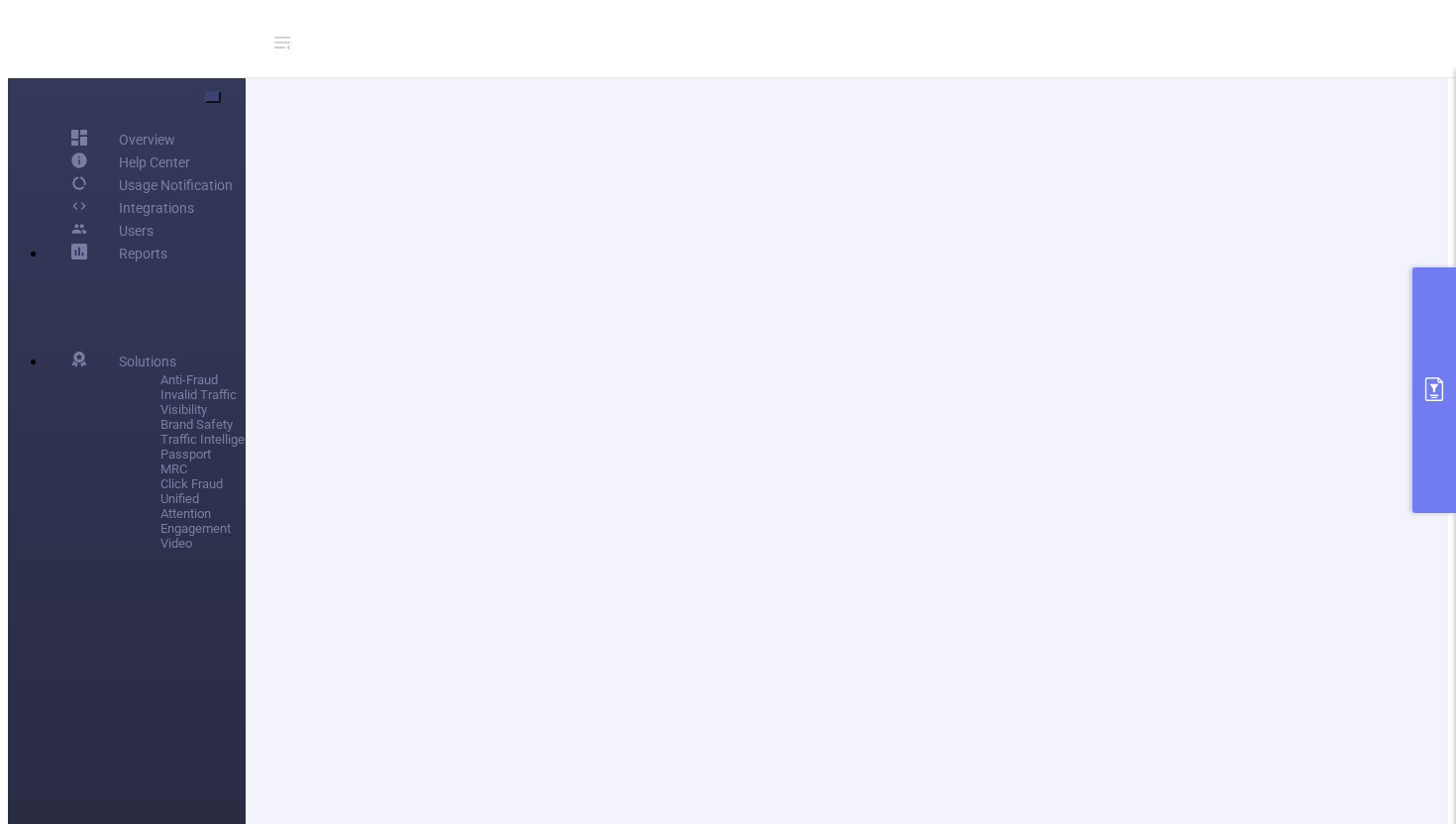 click on "Create Report    Time Range [DATE] [TIME]   _   [DATE] [TIME] Advanced Time Properties    Dimensions Integration Traffic ID (tid) Level 1 (l1) Level 2 (l2) Level 3 (l3) Level 4 (l4) Level 5 (l5) Level 6 (l6)   Metrics    Conditions  Integration Contains   Add    Filters Total Transactions ≥ Add Run Report  Clear" at bounding box center (1669, 471) 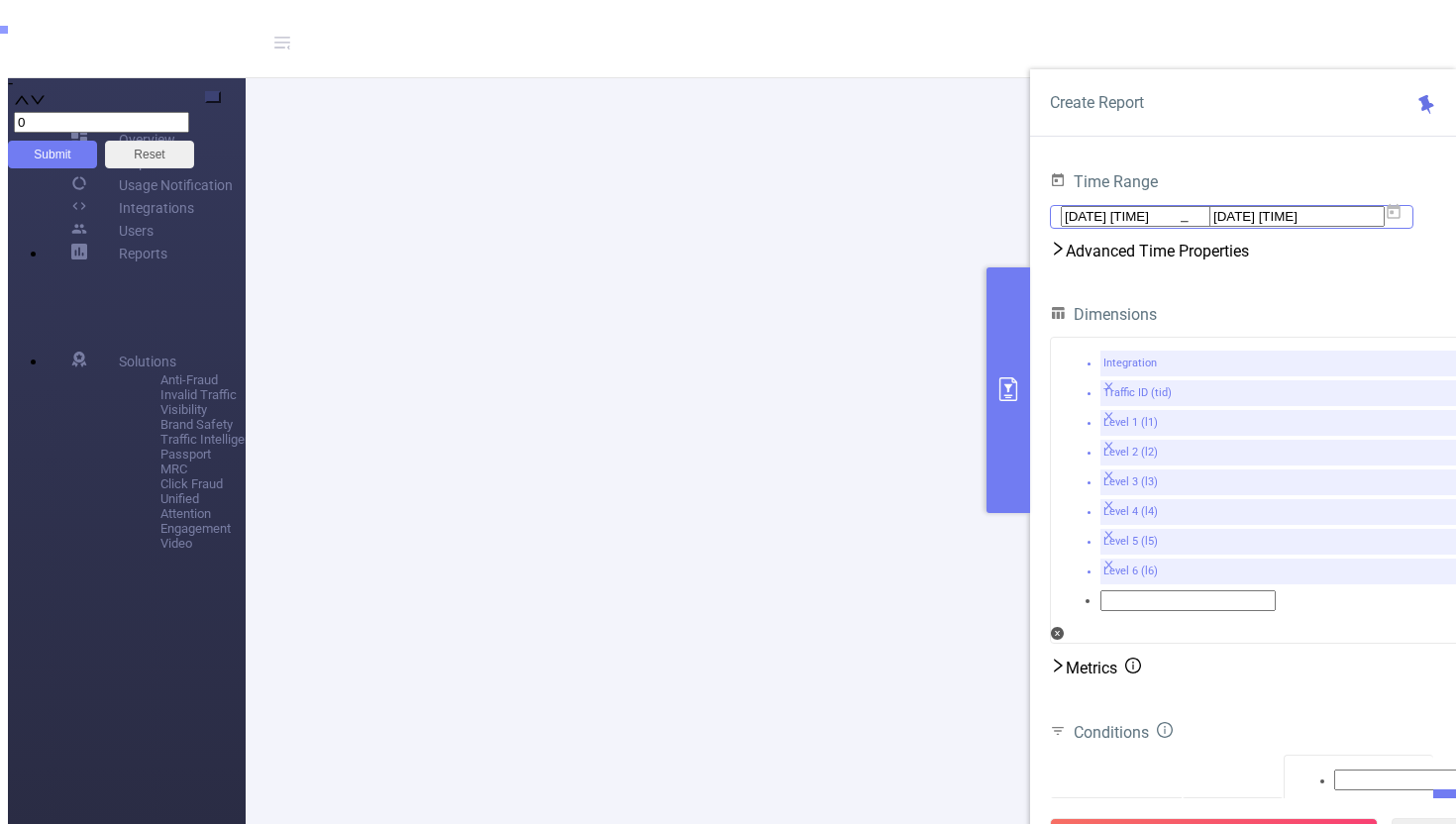 click on "[DATE] [TIME]" at bounding box center (1148, 216) 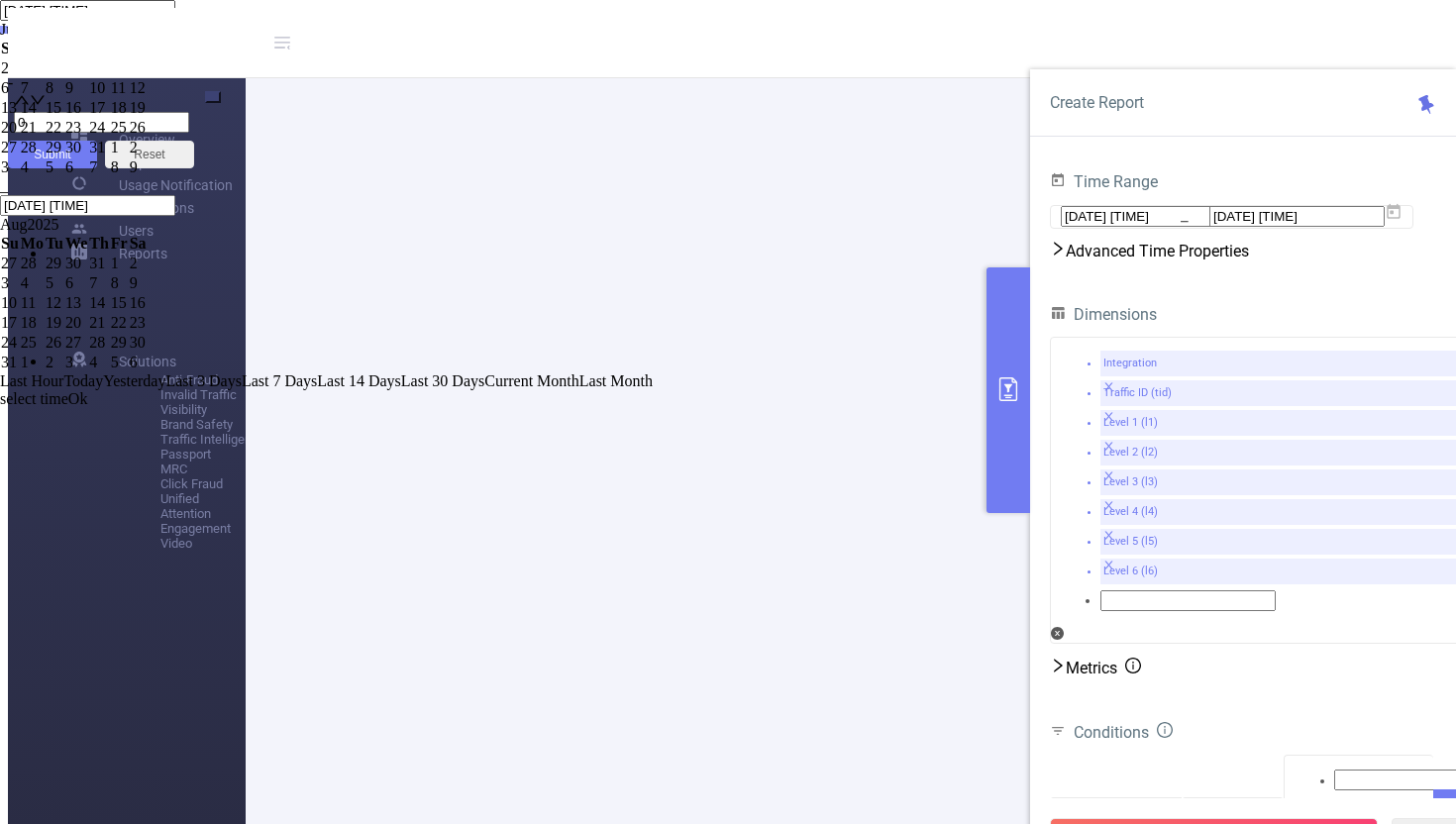 click on "8" at bounding box center (10, 88) 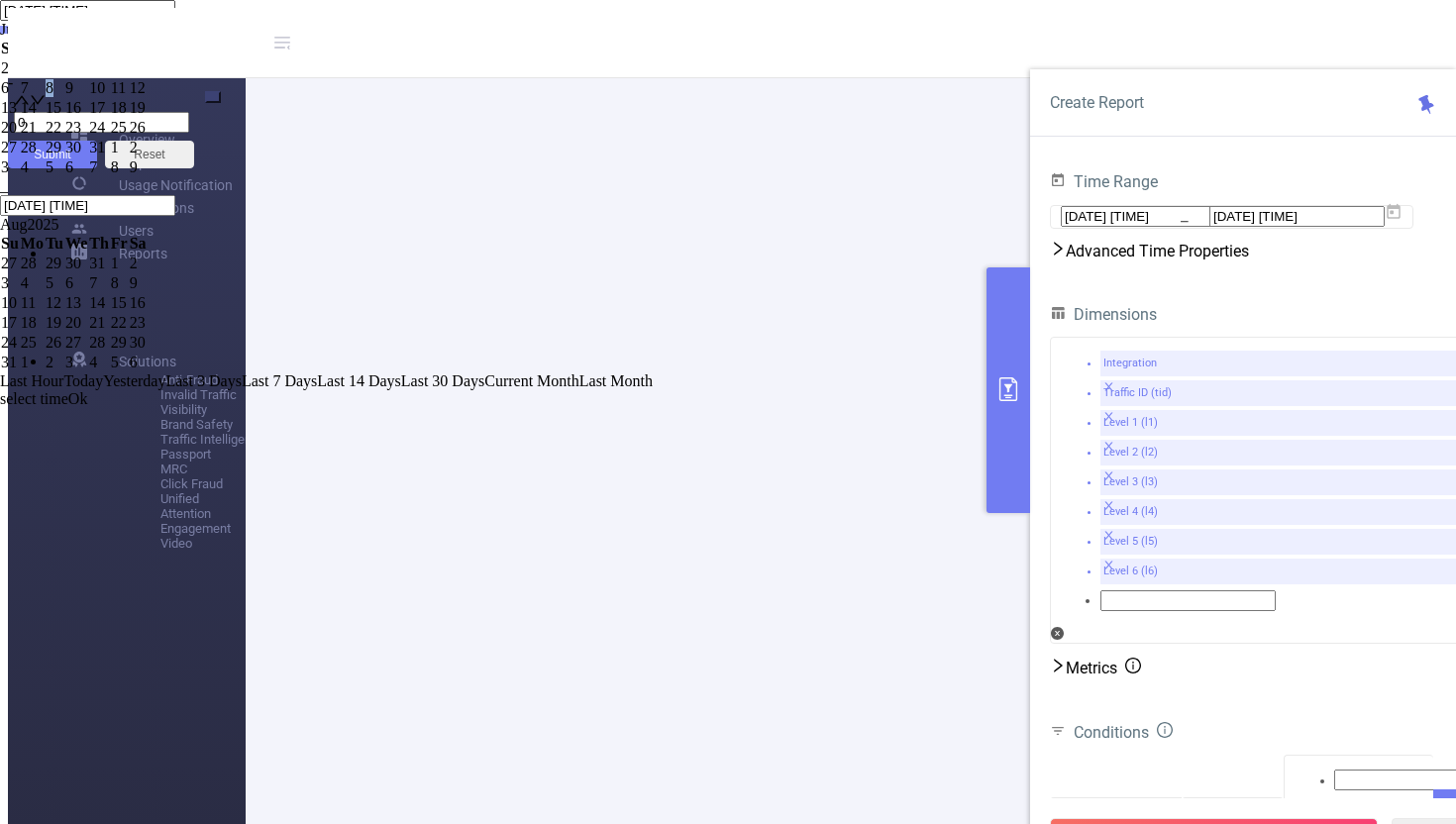 click on "8" at bounding box center (54, 88) 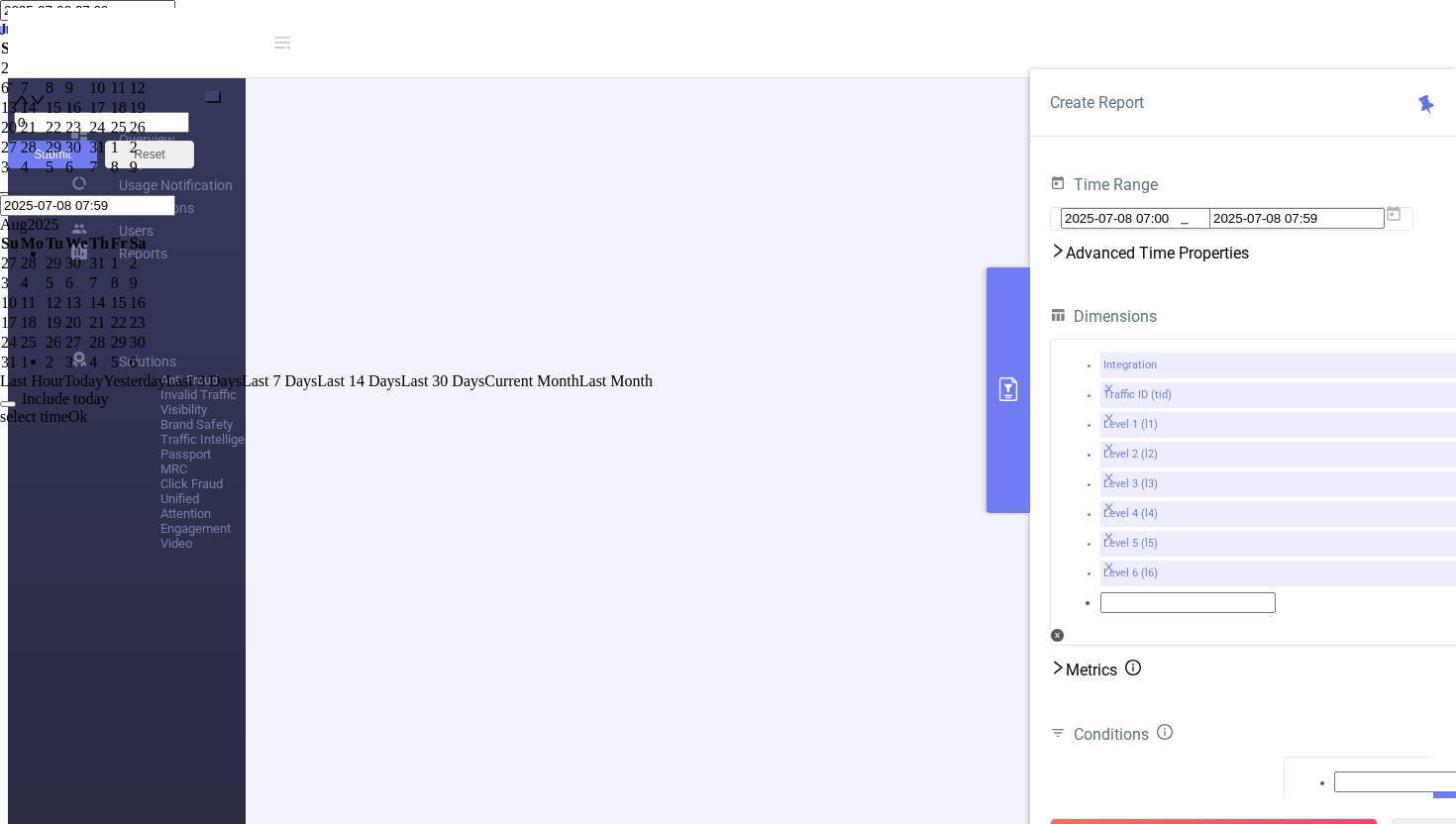 click on "2025-07-08 07:00" at bounding box center [87, 10] 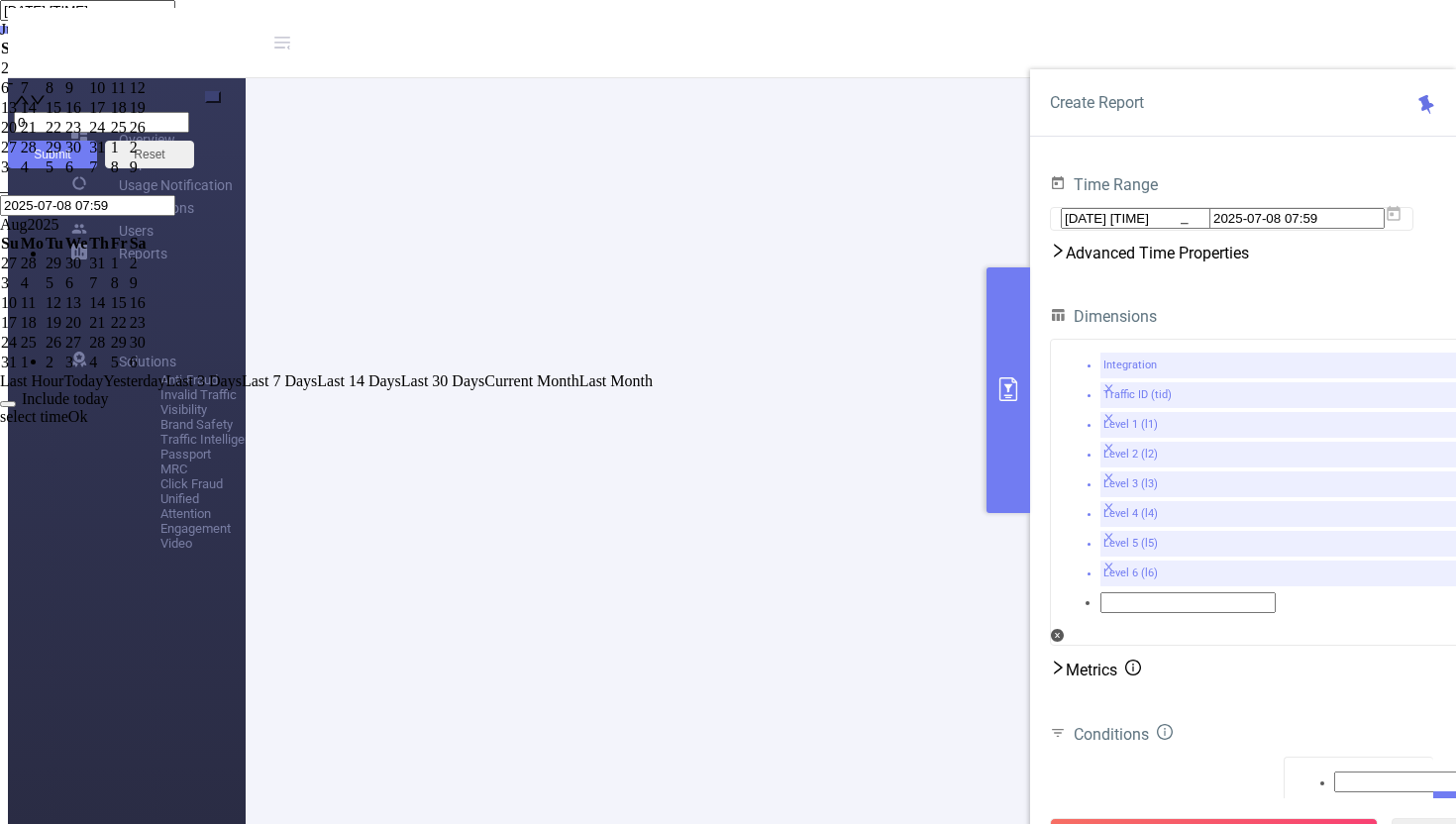 type on "[DATE] [TIME]" 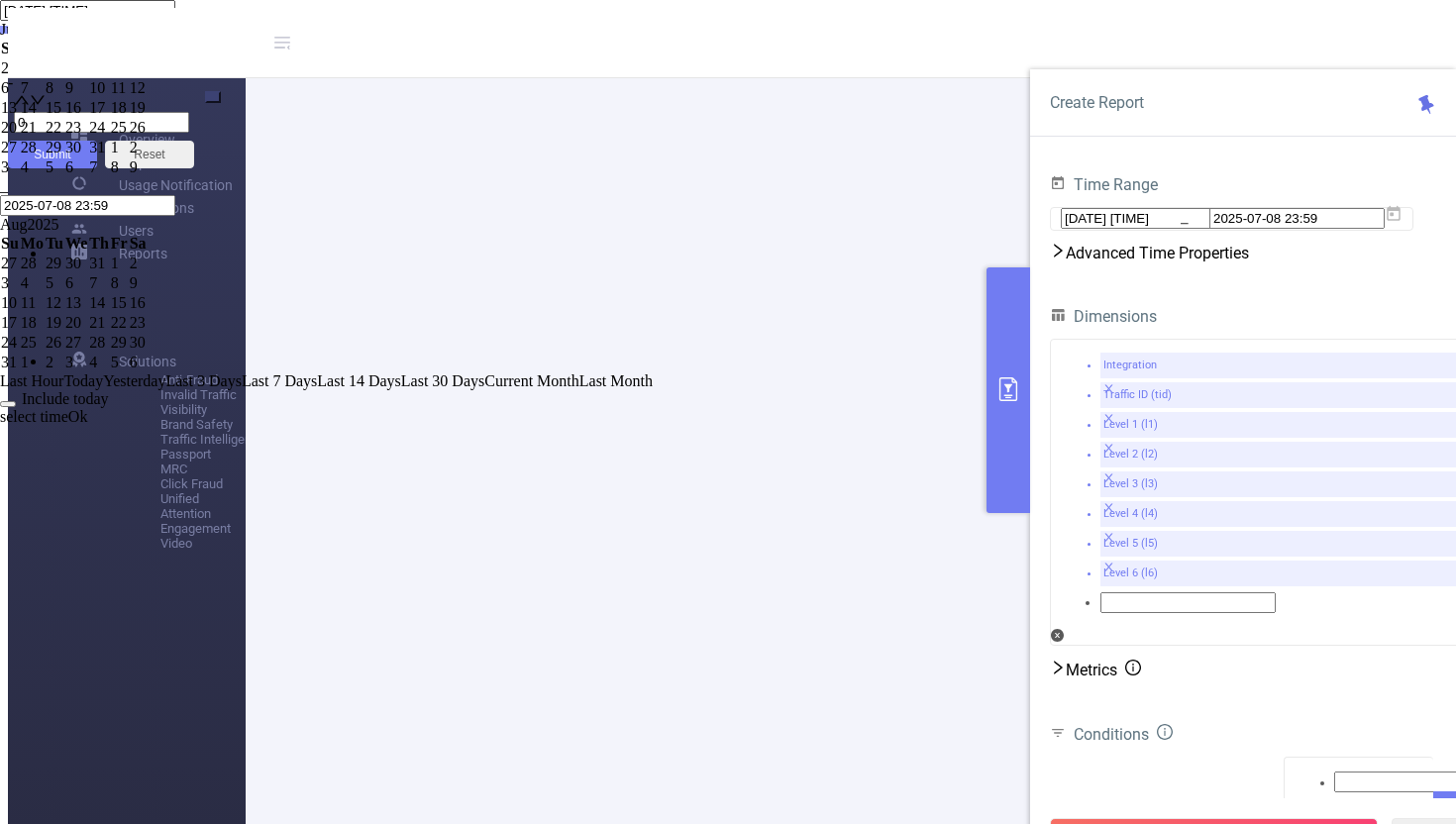 type on "2025-07-08 23:59" 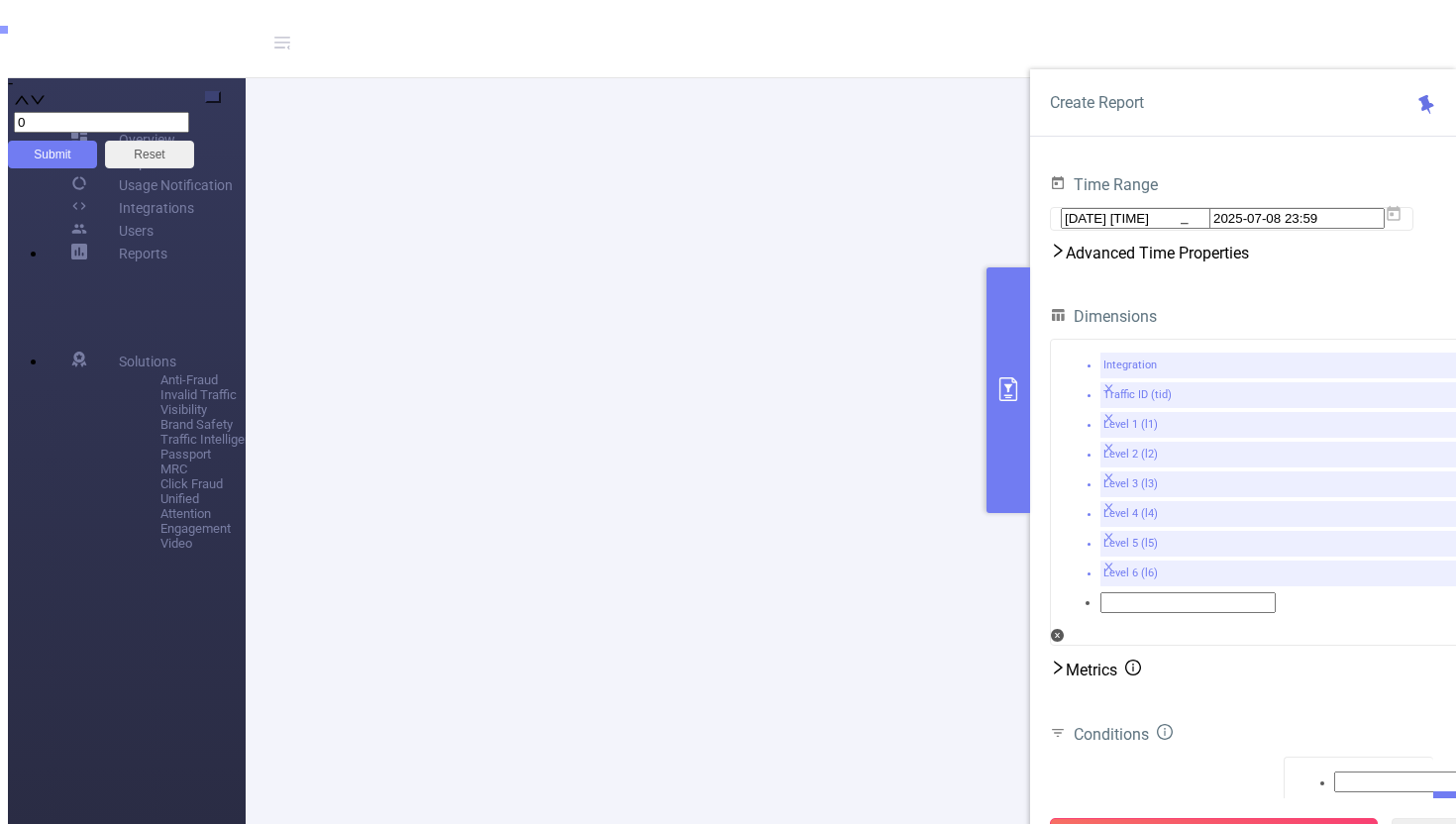 click on "Run Report" at bounding box center (1213, 836) 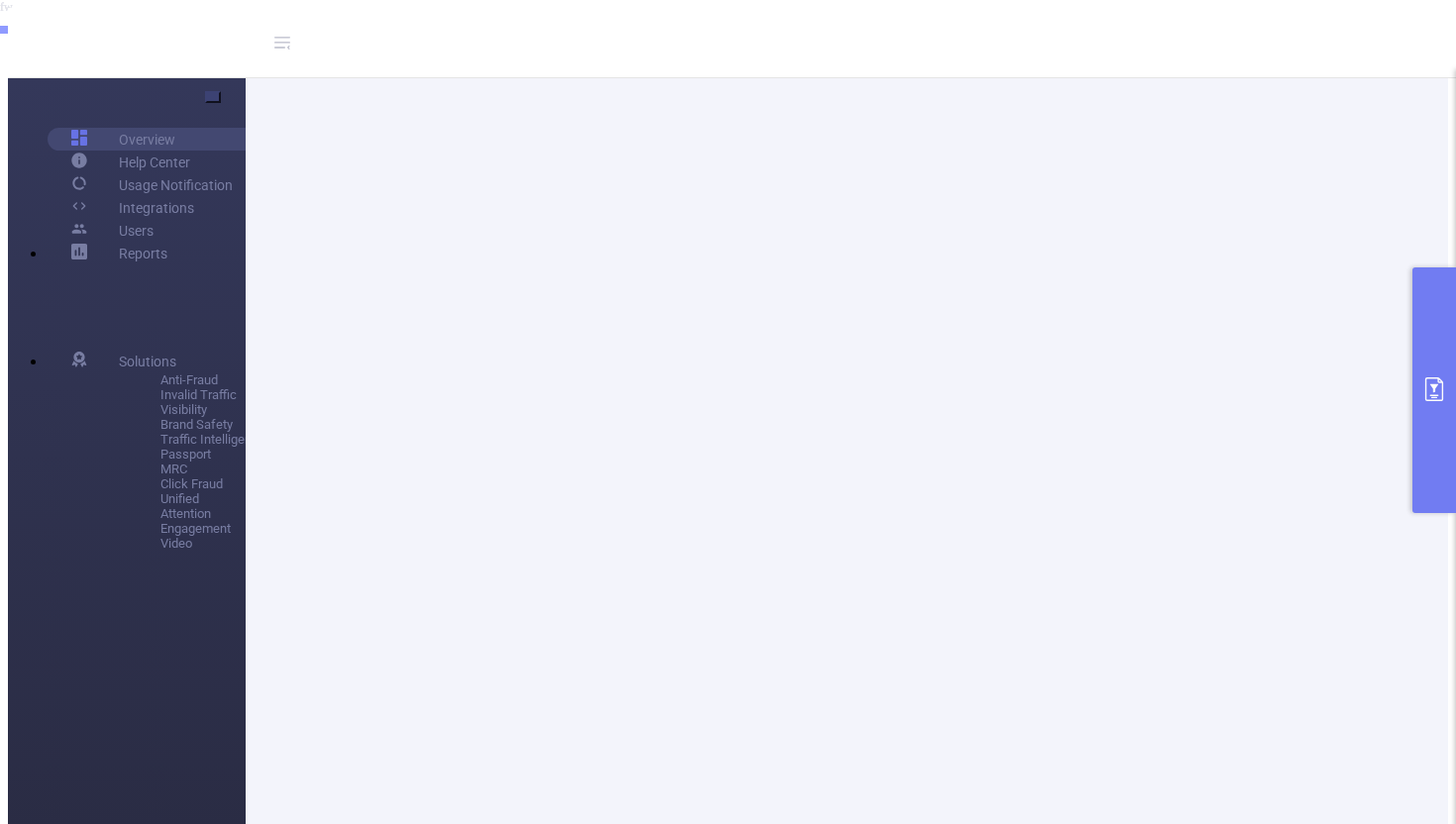 scroll, scrollTop: 494, scrollLeft: 0, axis: vertical 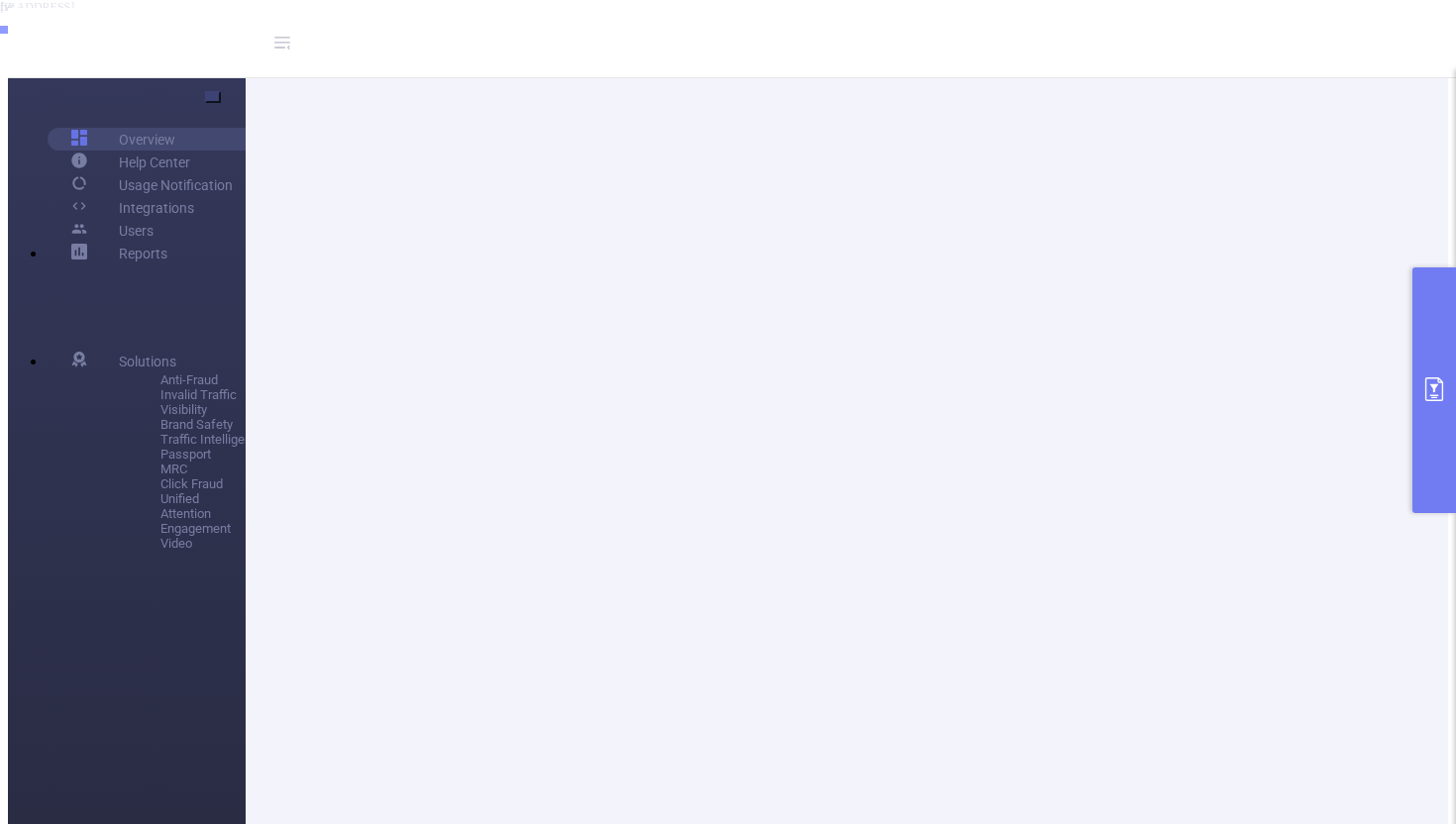 click at bounding box center (1434, 389) 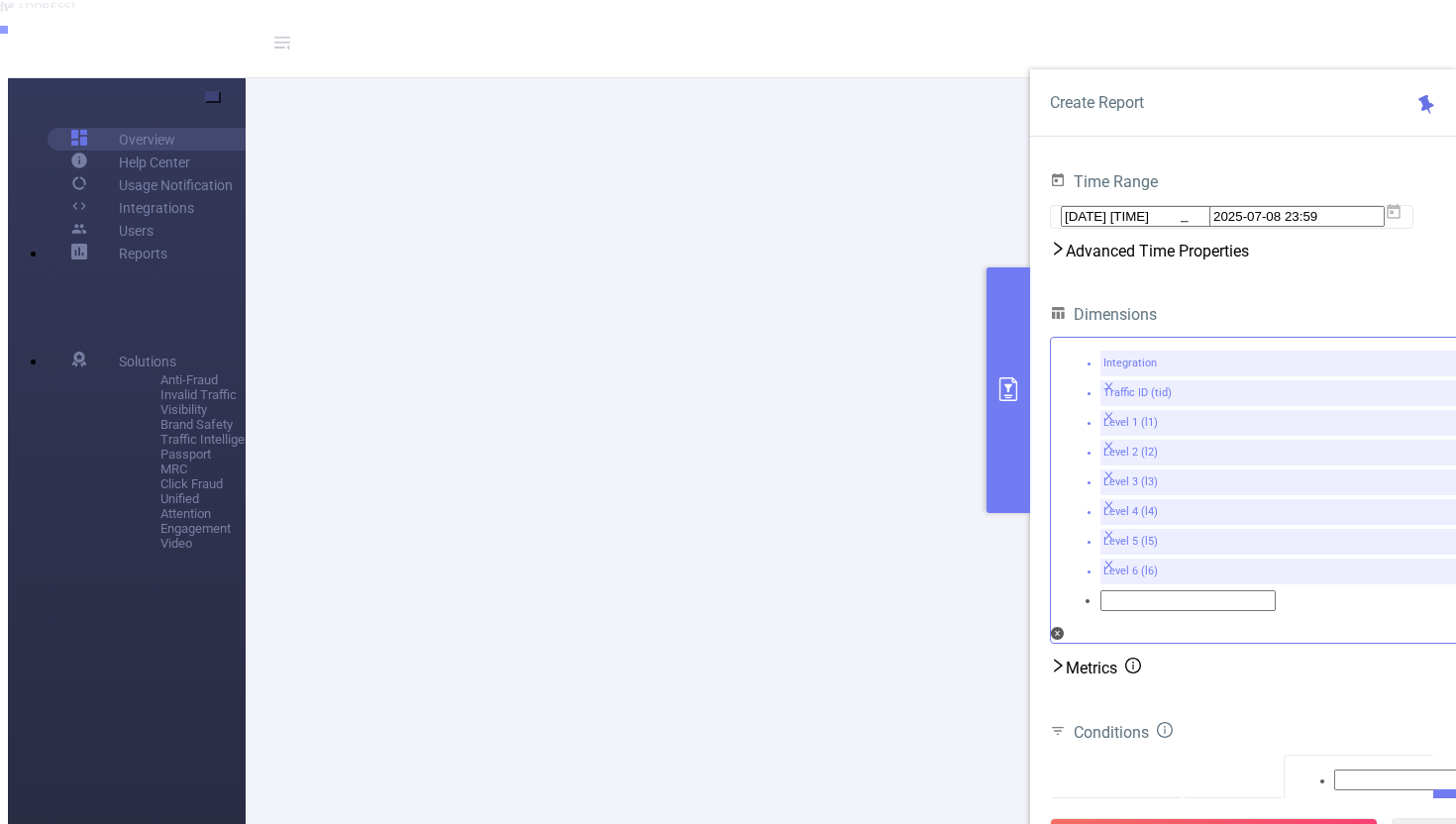 click at bounding box center (1108, 386) 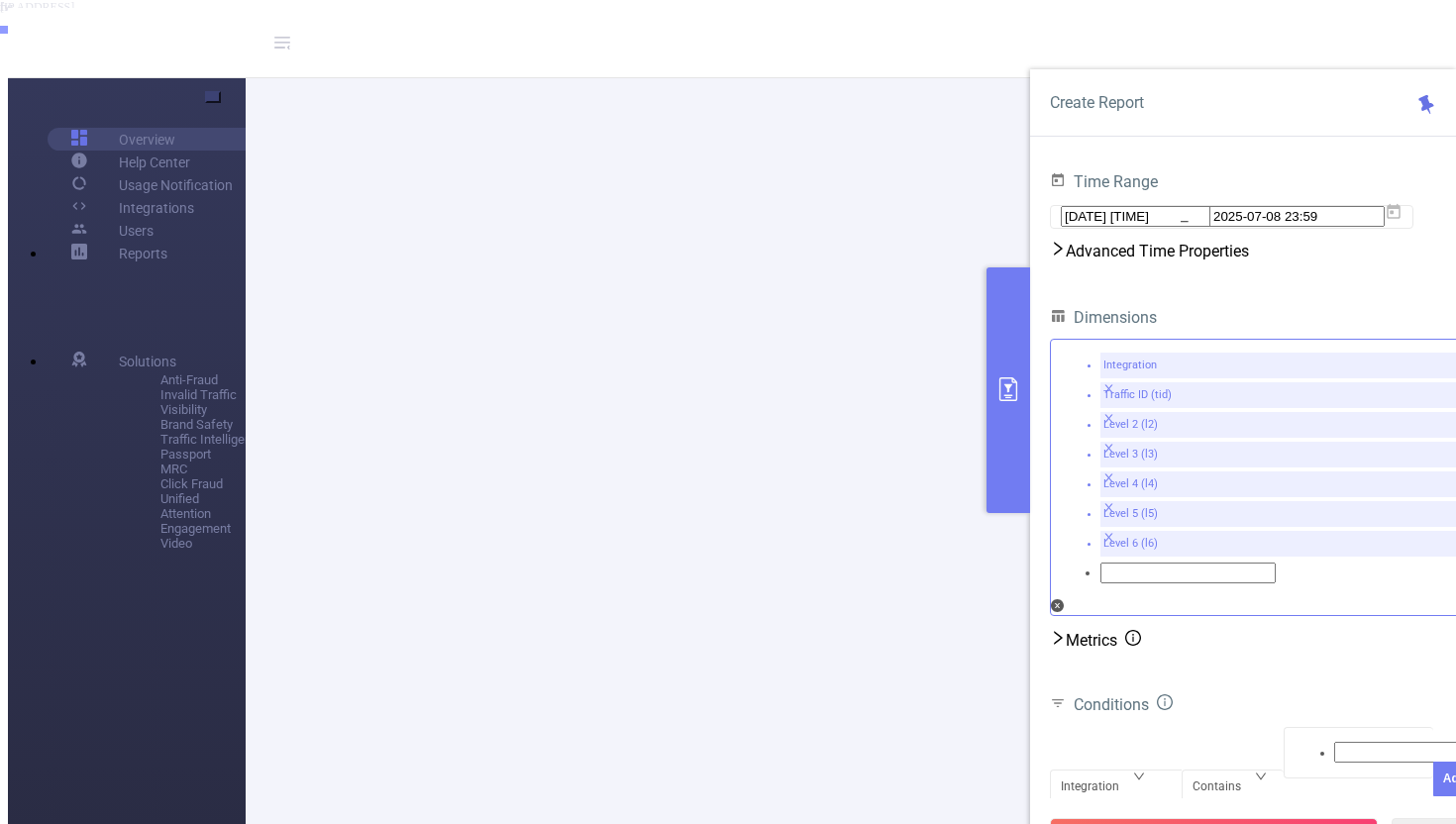 click at bounding box center (1108, 388) 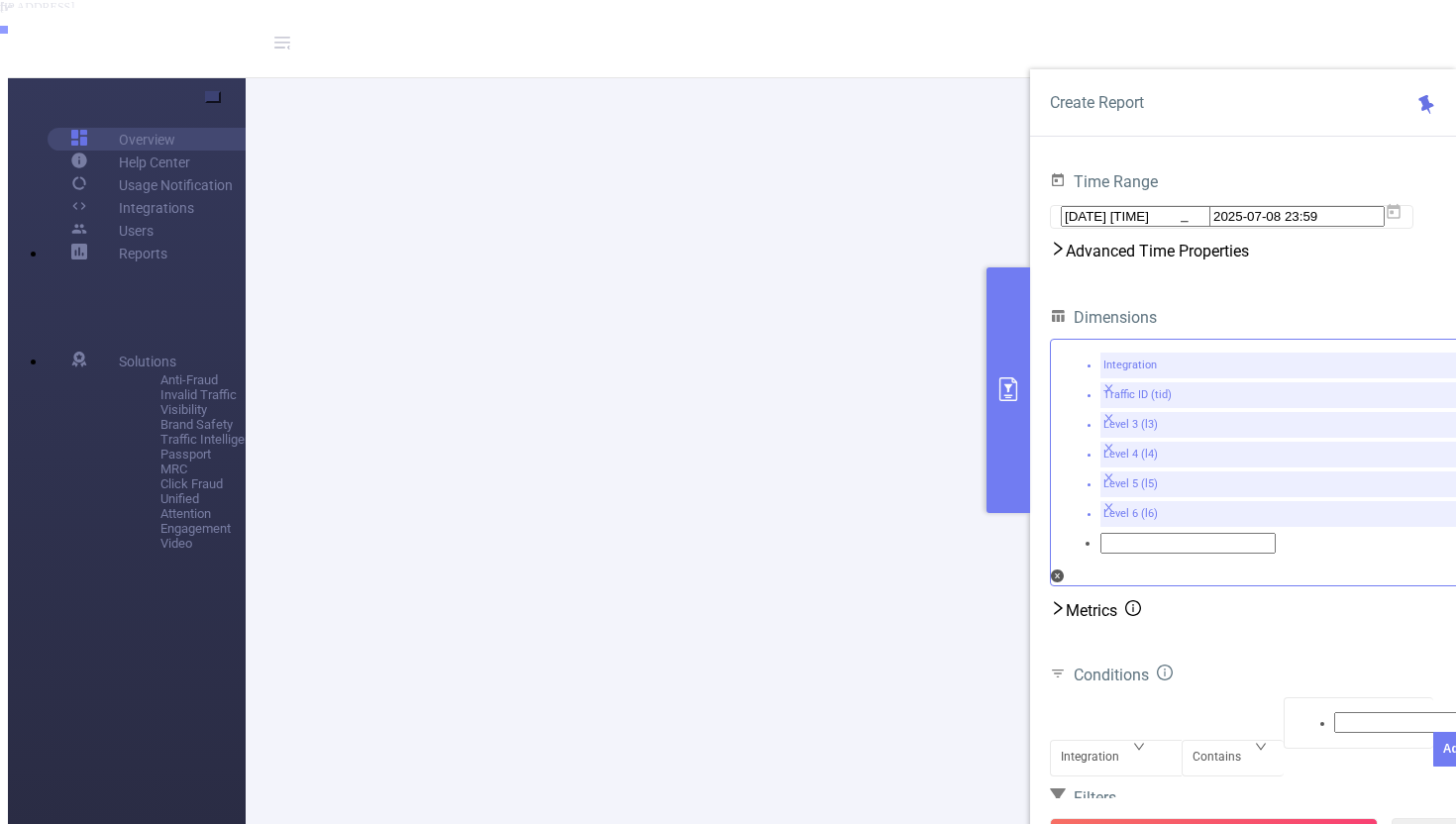 click at bounding box center (1108, 388) 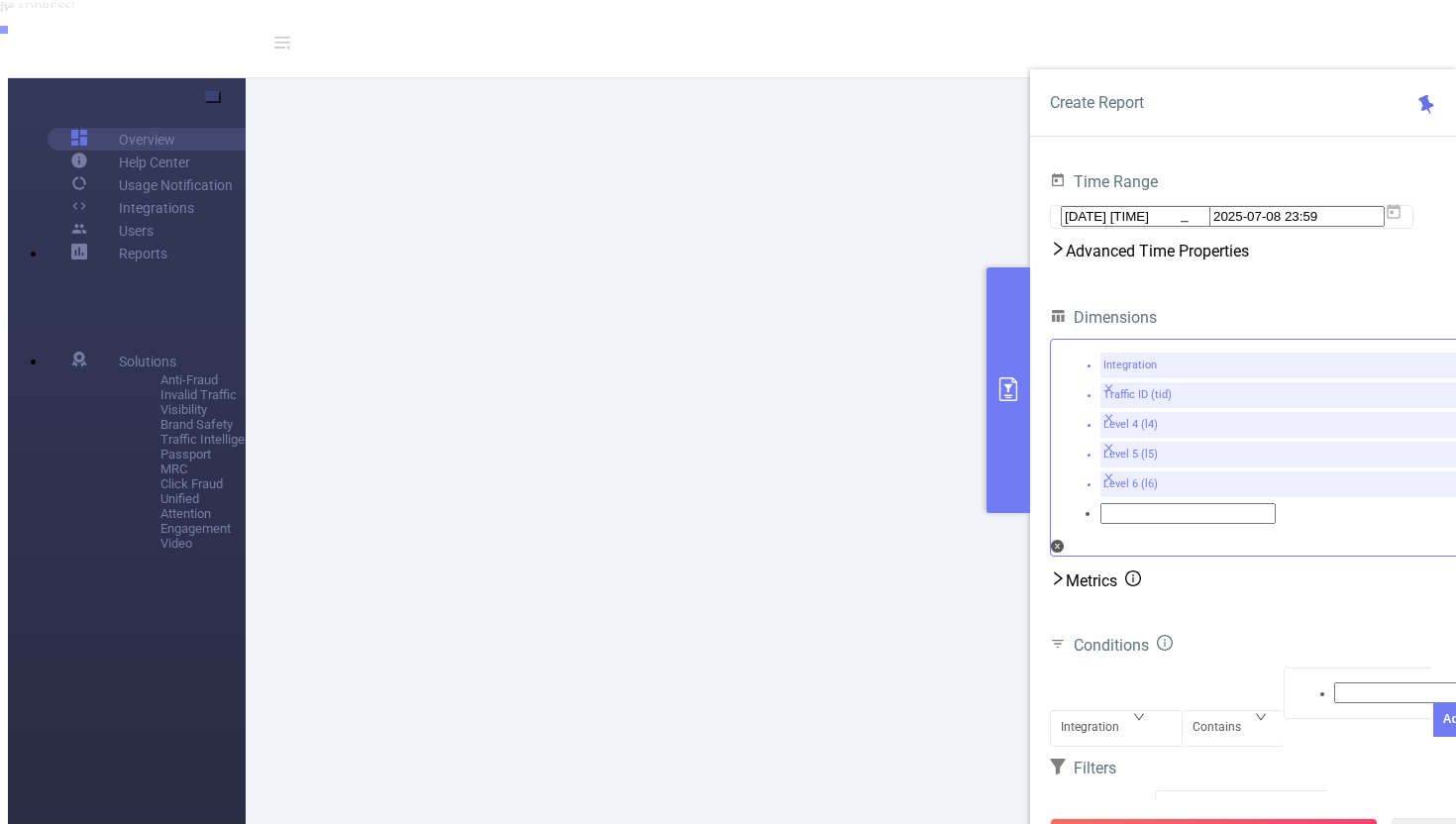 click at bounding box center [1108, 388] 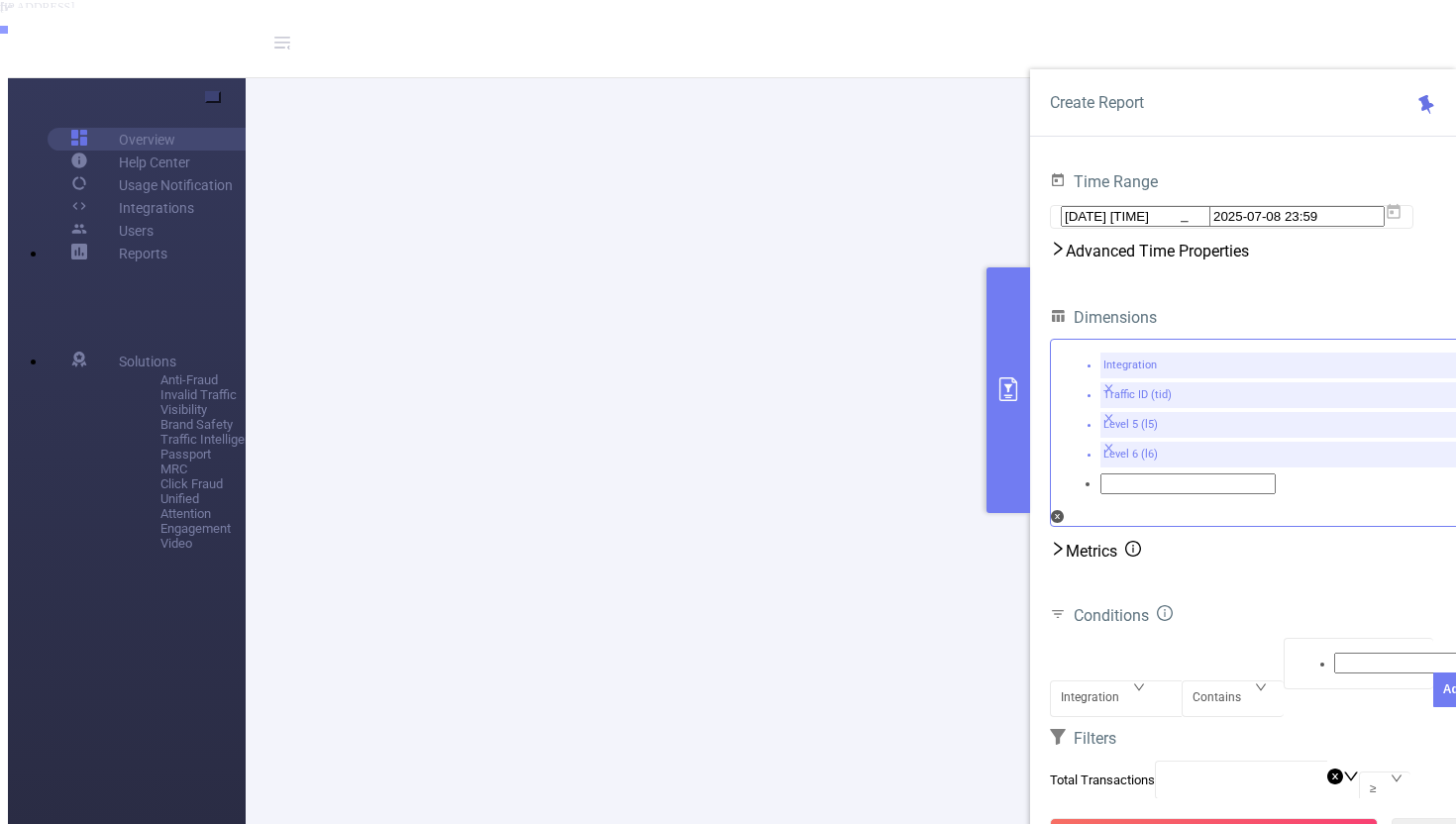 click at bounding box center (1108, 388) 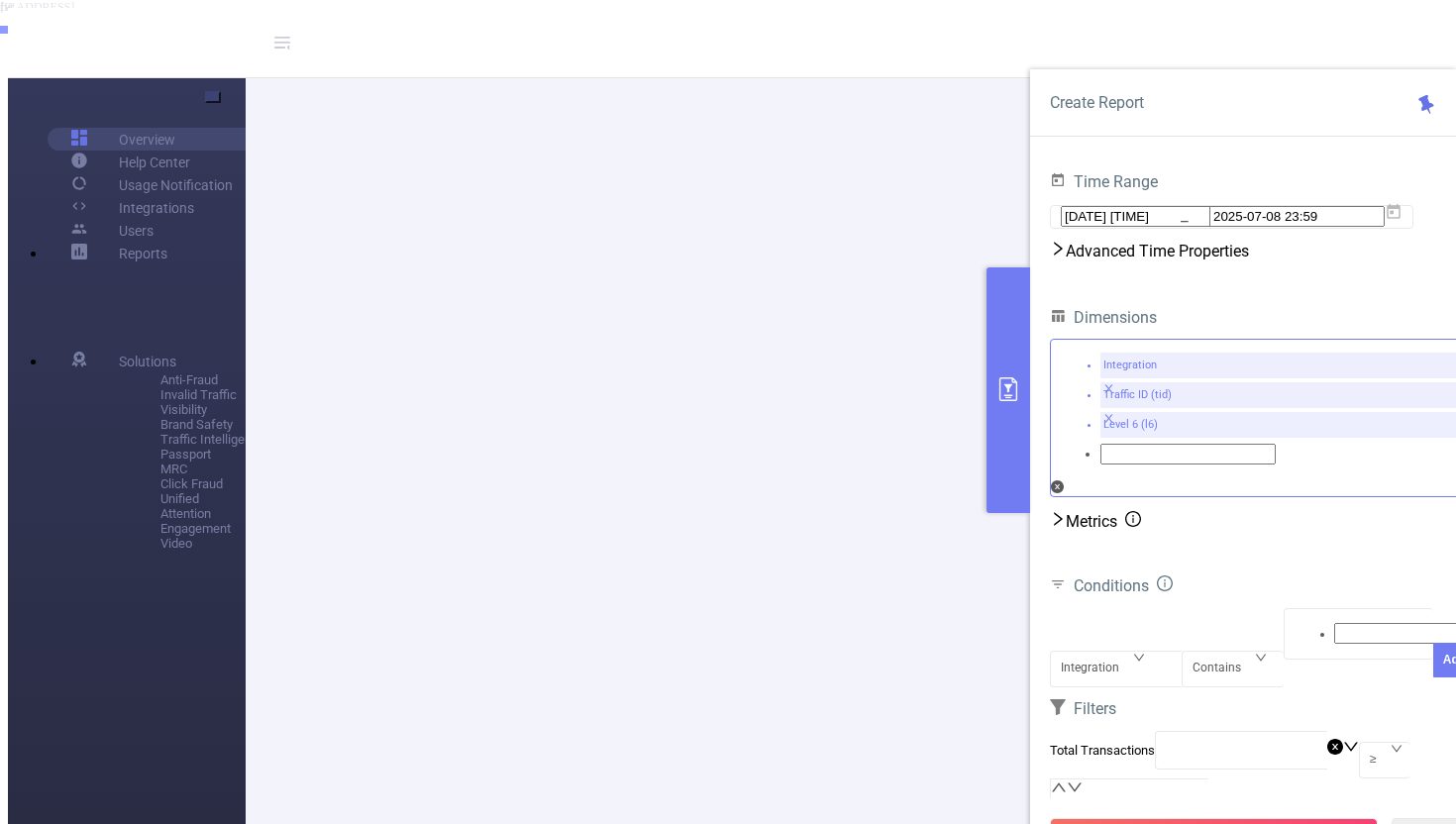 click at bounding box center [1108, 388] 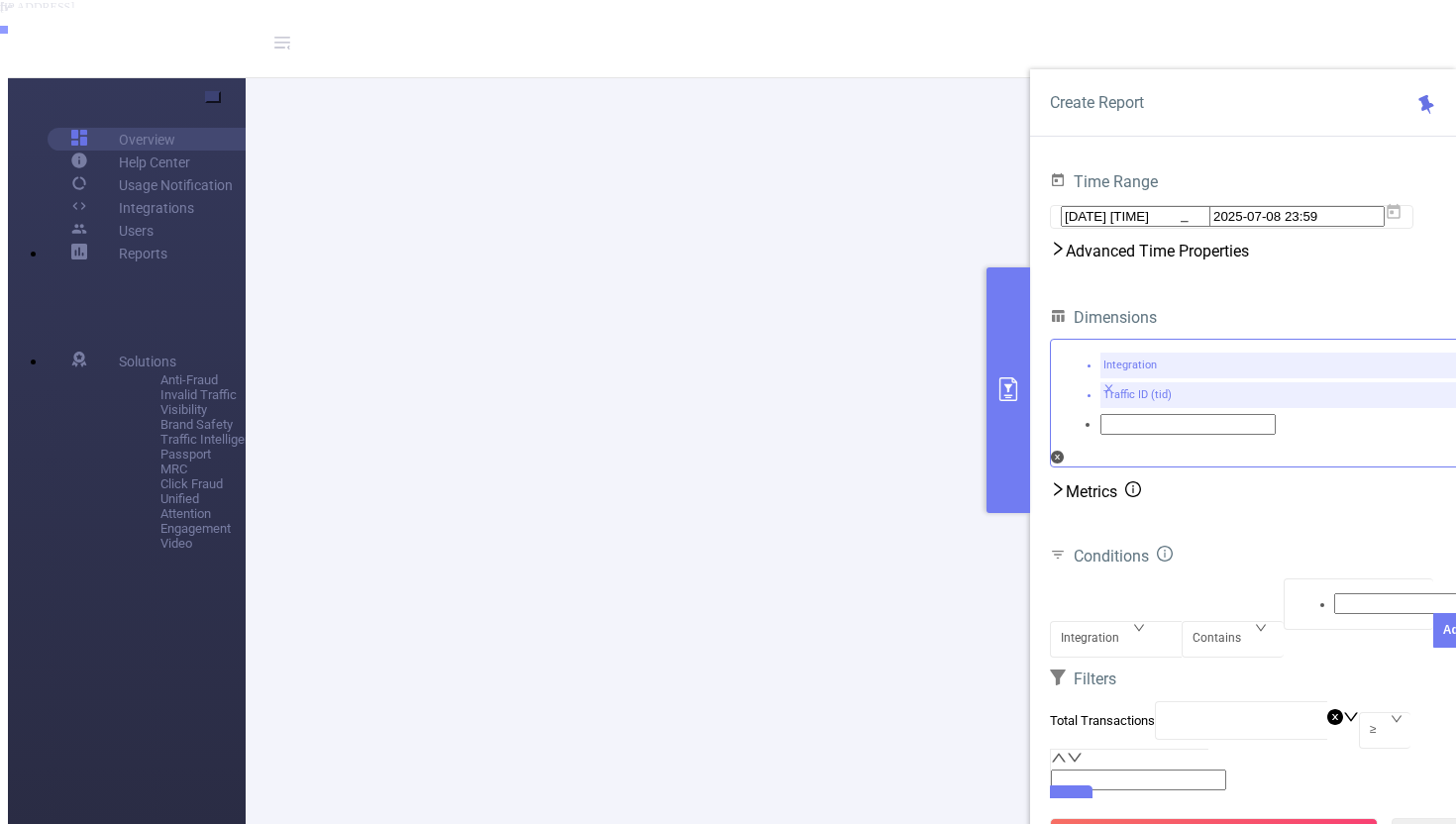 click on "Integration Traffic ID (tid)" at bounding box center [1263, 395] 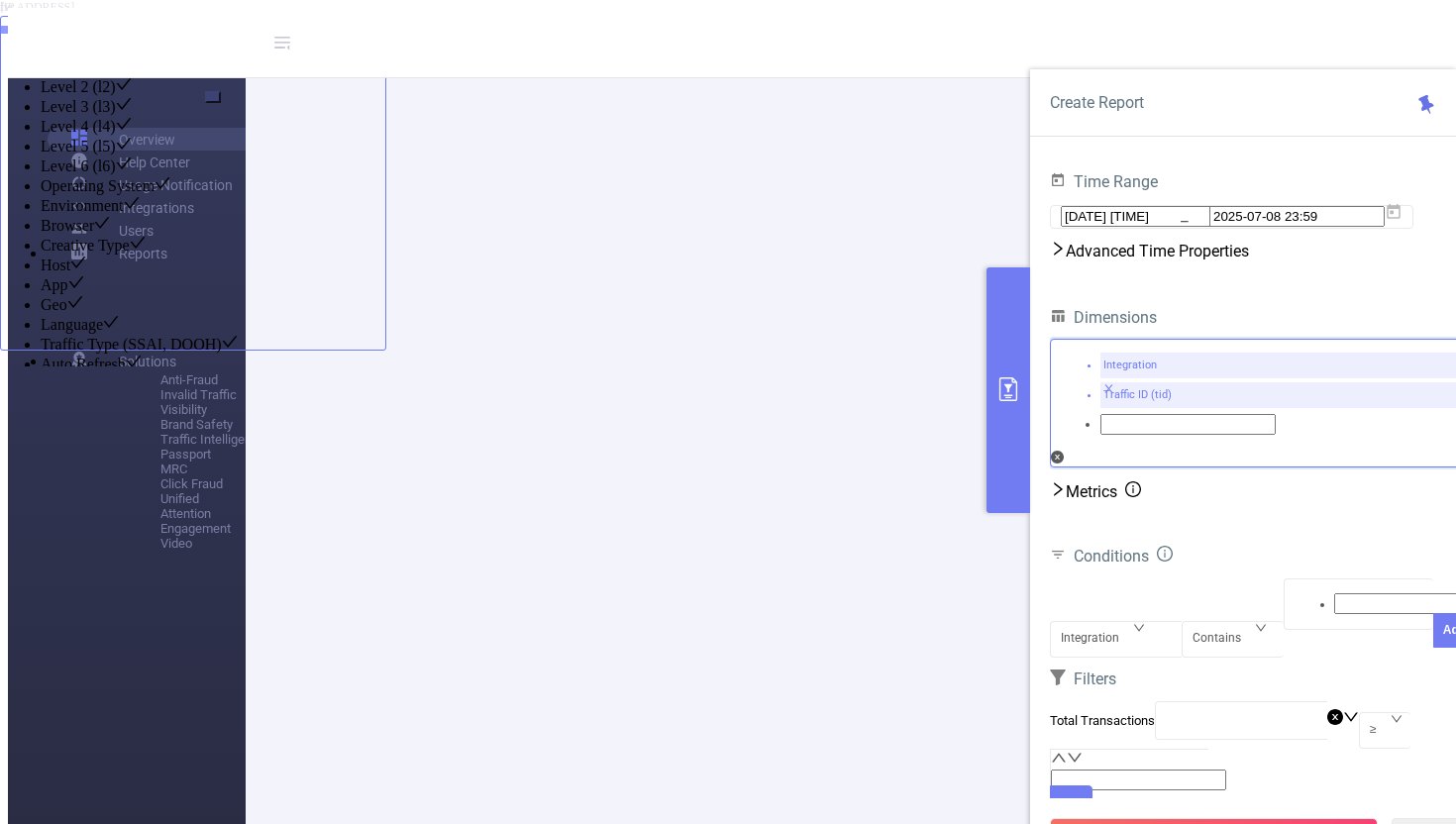 click on "Operating System" at bounding box center [213, 185] 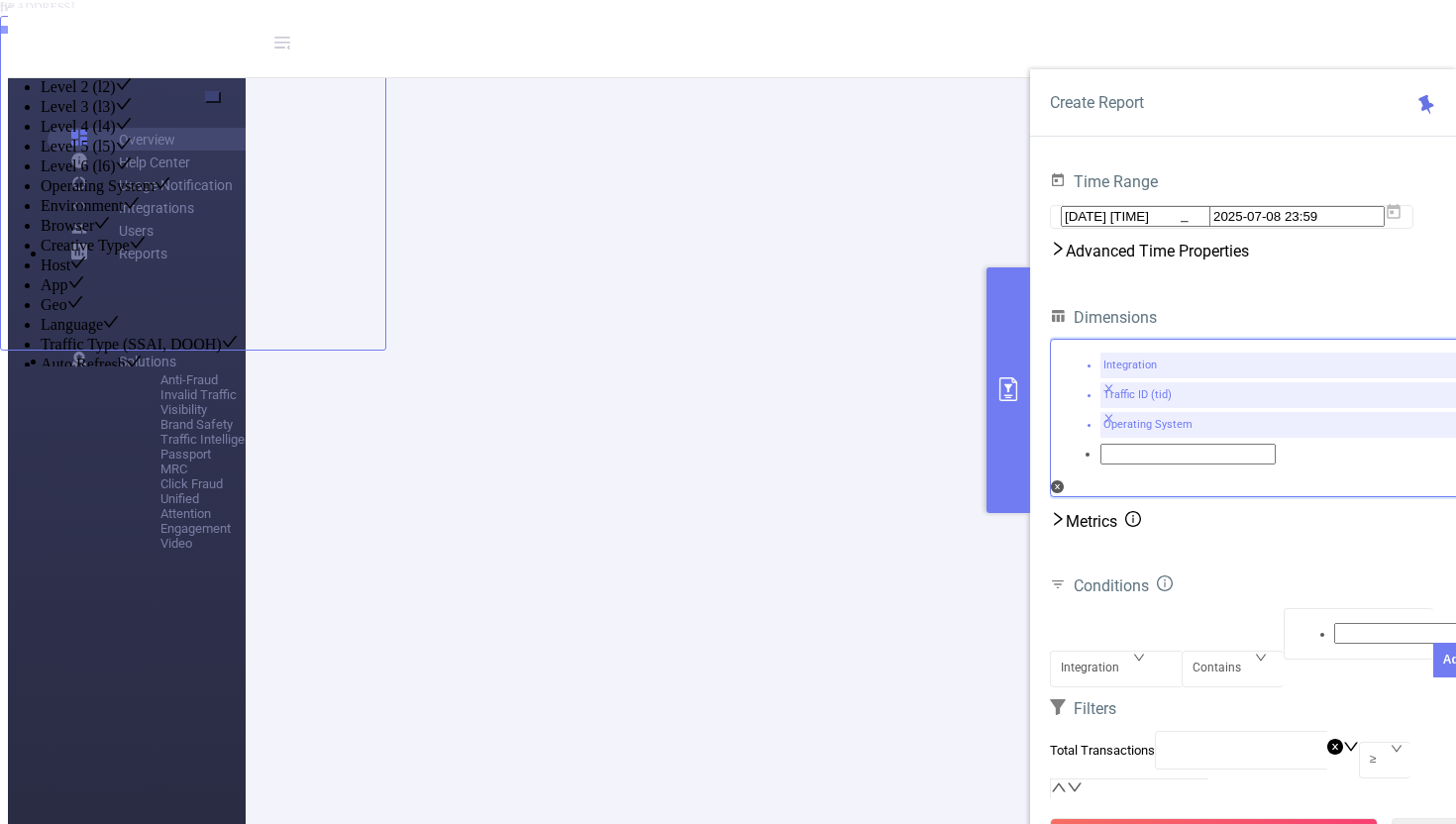 click on "Environment" at bounding box center (213, 205) 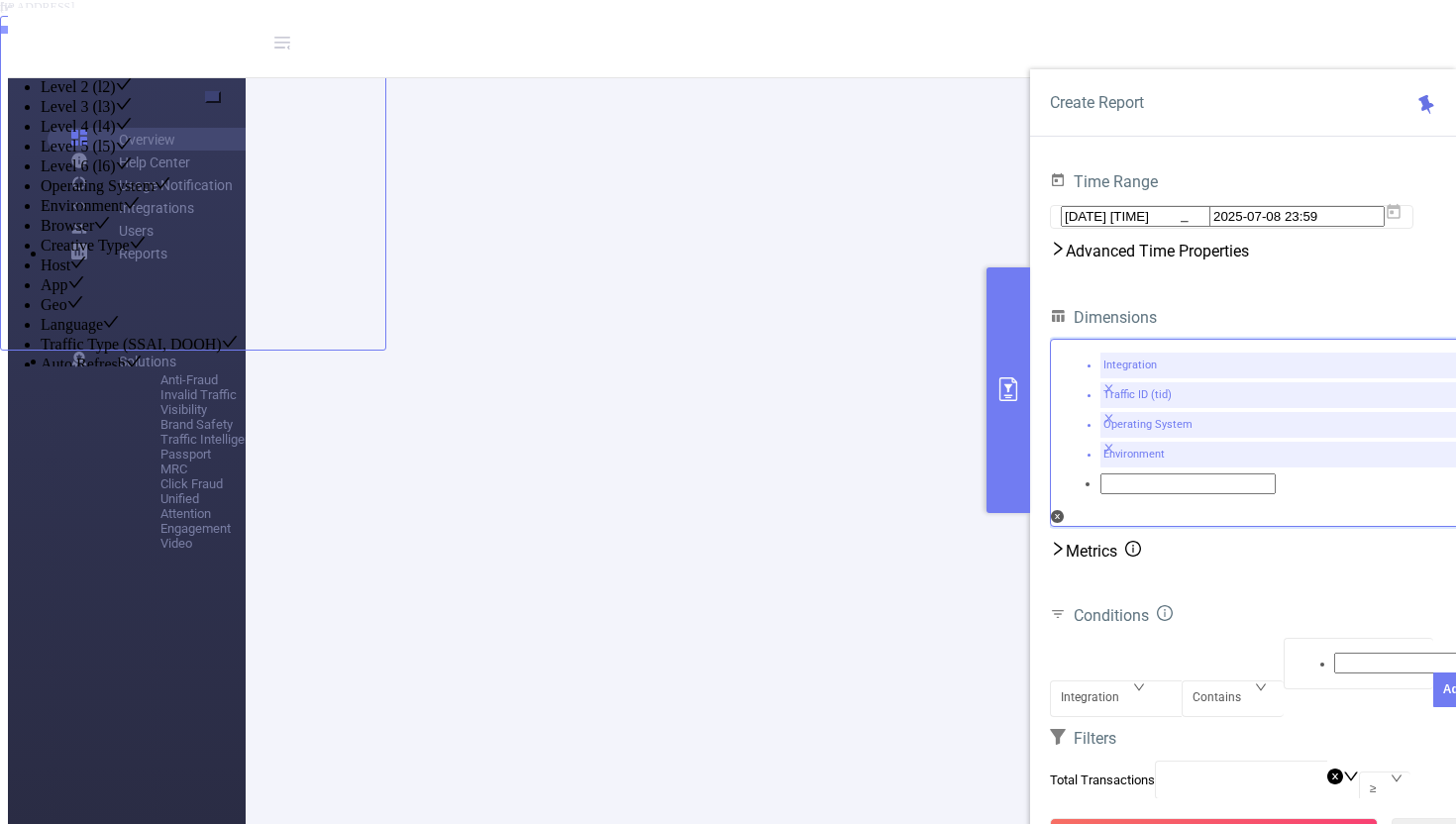 scroll, scrollTop: 22, scrollLeft: 0, axis: vertical 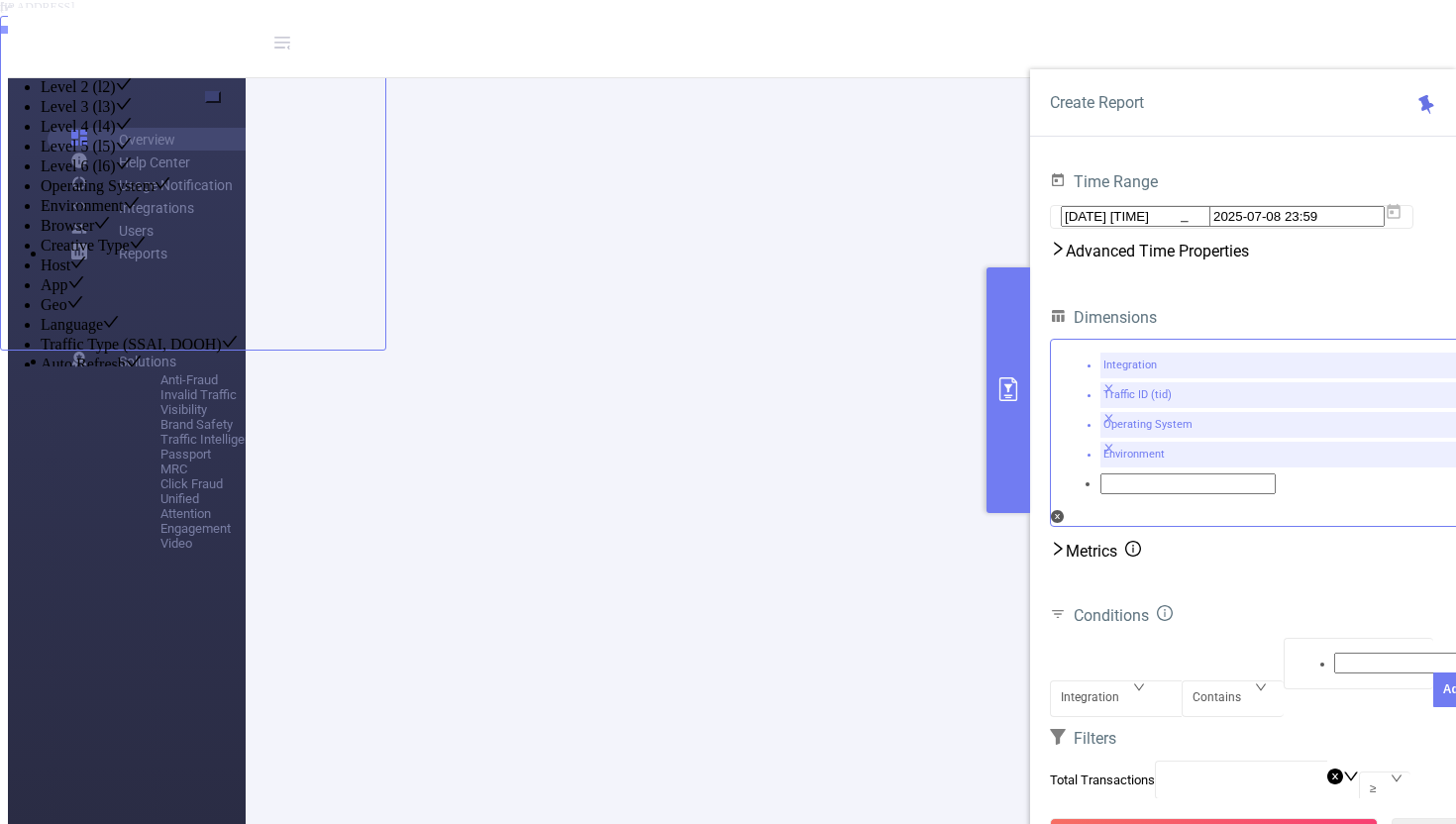 click on "PID: SFBTech > Time Range: [DATE] [TIME] - [DATE] [TIME] > Time Zone: +00:00 > 8 Dimensions Applied > No Time Dimensions > No Conditions > No Filters Overview Total: 110 Total: 110 100% Fraudulent 0% Suspicious 100% Invalid Traffic Traffic Over Time IVT by Category 08/07 05:00 08/07 20:00 0% 25% 50% 75% 100% 0 10 20 30 40 Fraud Suspicious Invalid Traffic Total Transactions 08/07/[YEAR] 05:00 Data Table % # Download PDF Integration Traffic ID Level 1 Level 2 Level 3 Level 4 Level 5 Level 6 Total Transactions Fraudulent Suspicious Invalid Traffic Total Fraudulent Total Suspicious Total IVT IMG 501114 fw N/A [IP ADDRESS] 2 100% 0% 100% IMG 501114 fw N/A [IP ADDRESS] 2 100% 0% 100% IMG 501114 fw N/A [IP ADDRESS] 1 100% 0% 100% IMG 501114 fw N/A [IP ADDRESS] 1 100% 0% 100% IMG 501114 fw N/A [IP ADDRESS] 1 100% 0% 100% IMG 501114 fw N/A [IP ADDRESS] 1 100% 0% 100% IMG 501114 fw N/A [IP ADDRESS] 1 100% 0% 100% IMG fw 1" at bounding box center [532, 1439] 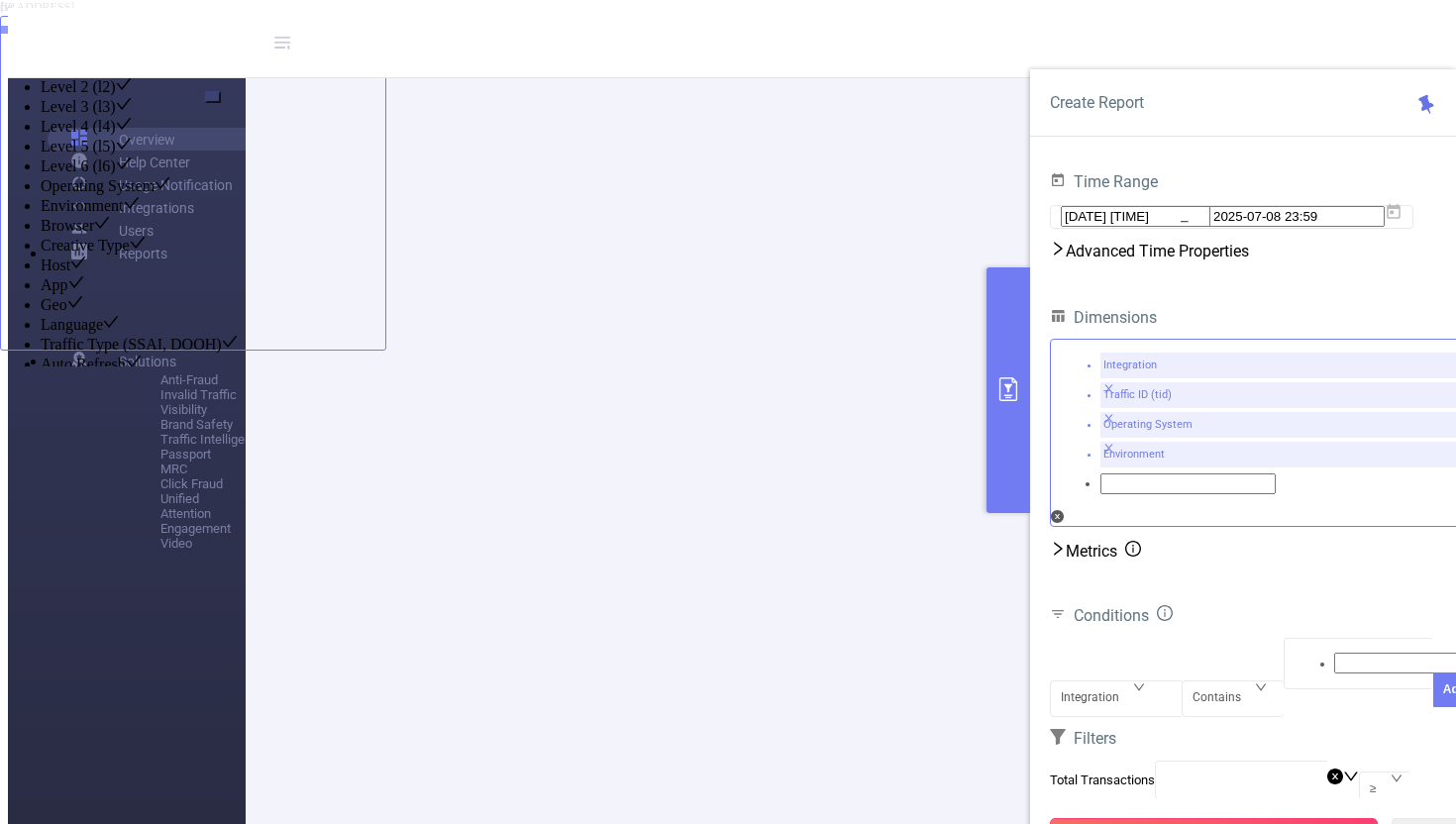 click on "Run Report" at bounding box center [1213, 836] 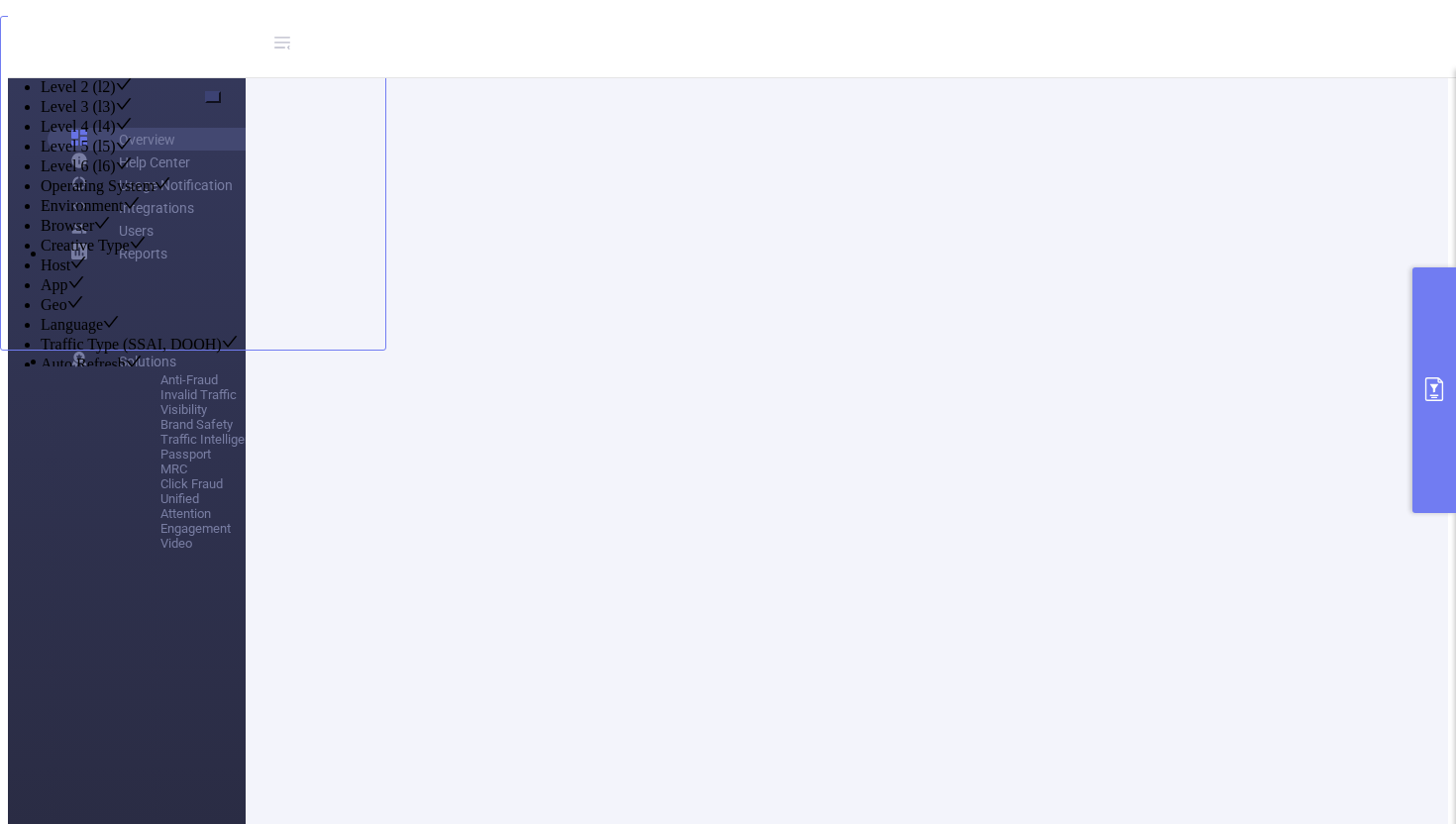 scroll, scrollTop: 173, scrollLeft: 0, axis: vertical 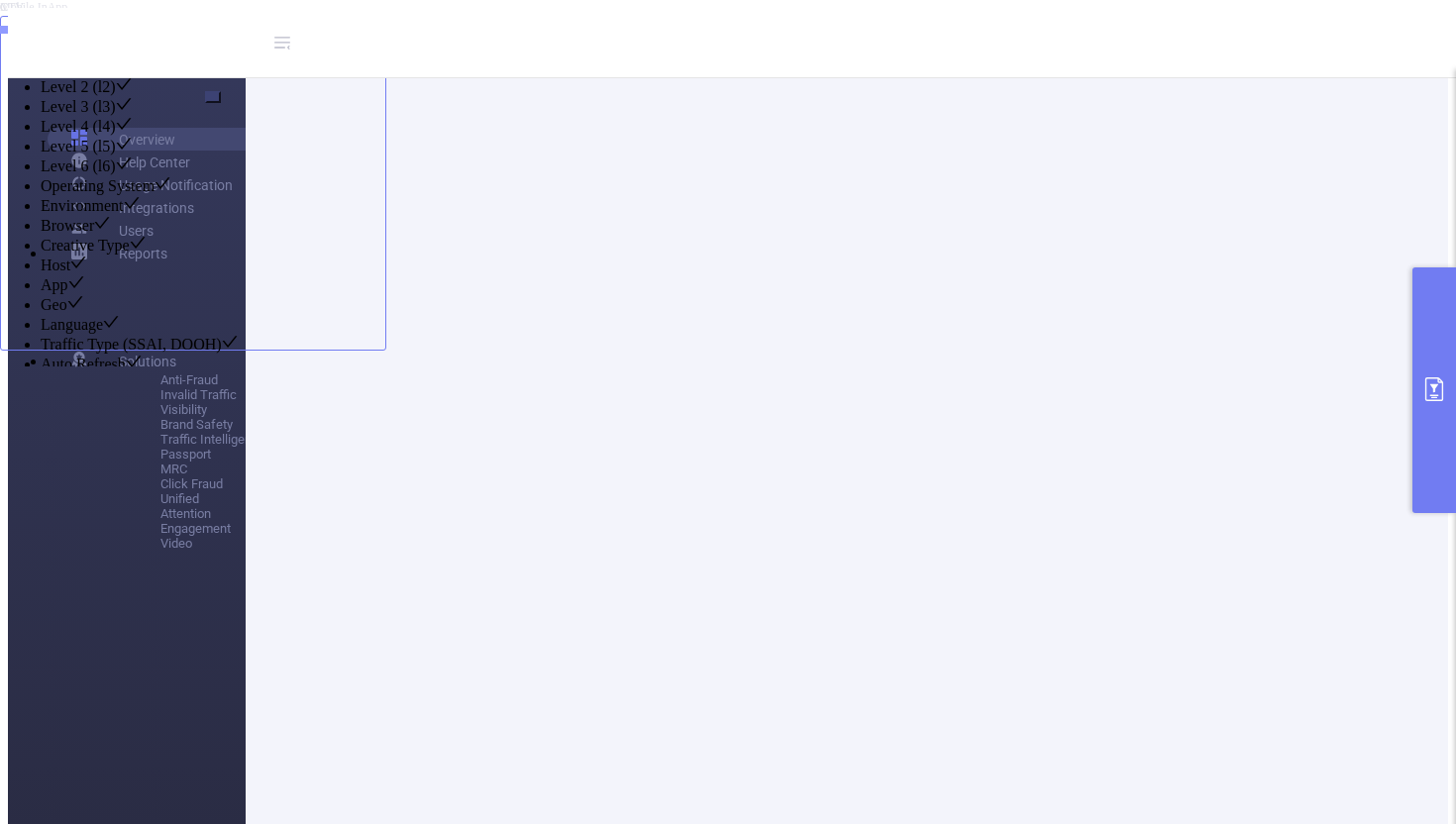 click at bounding box center (749, 1523) 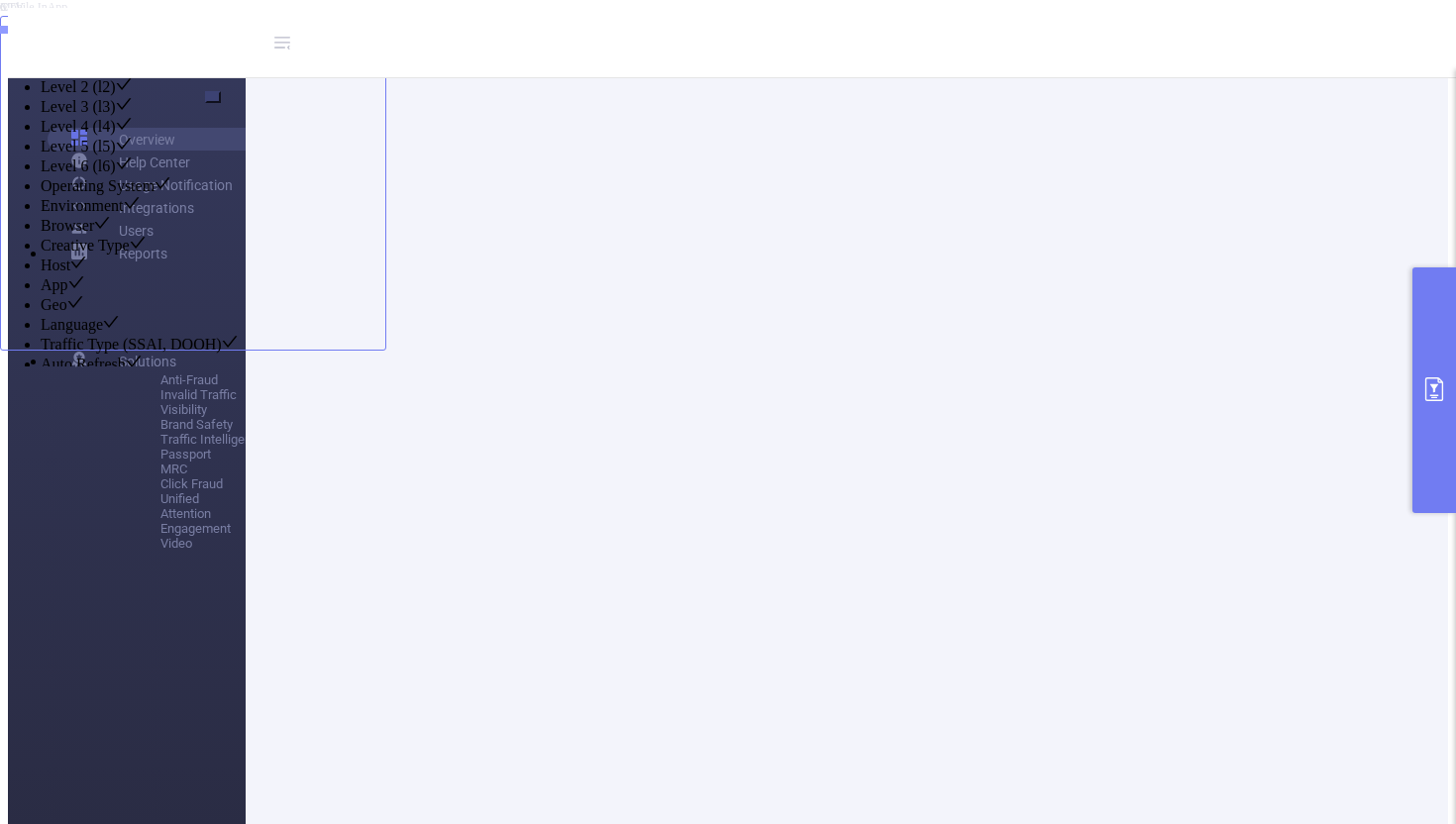 scroll, scrollTop: 0, scrollLeft: 197, axis: horizontal 